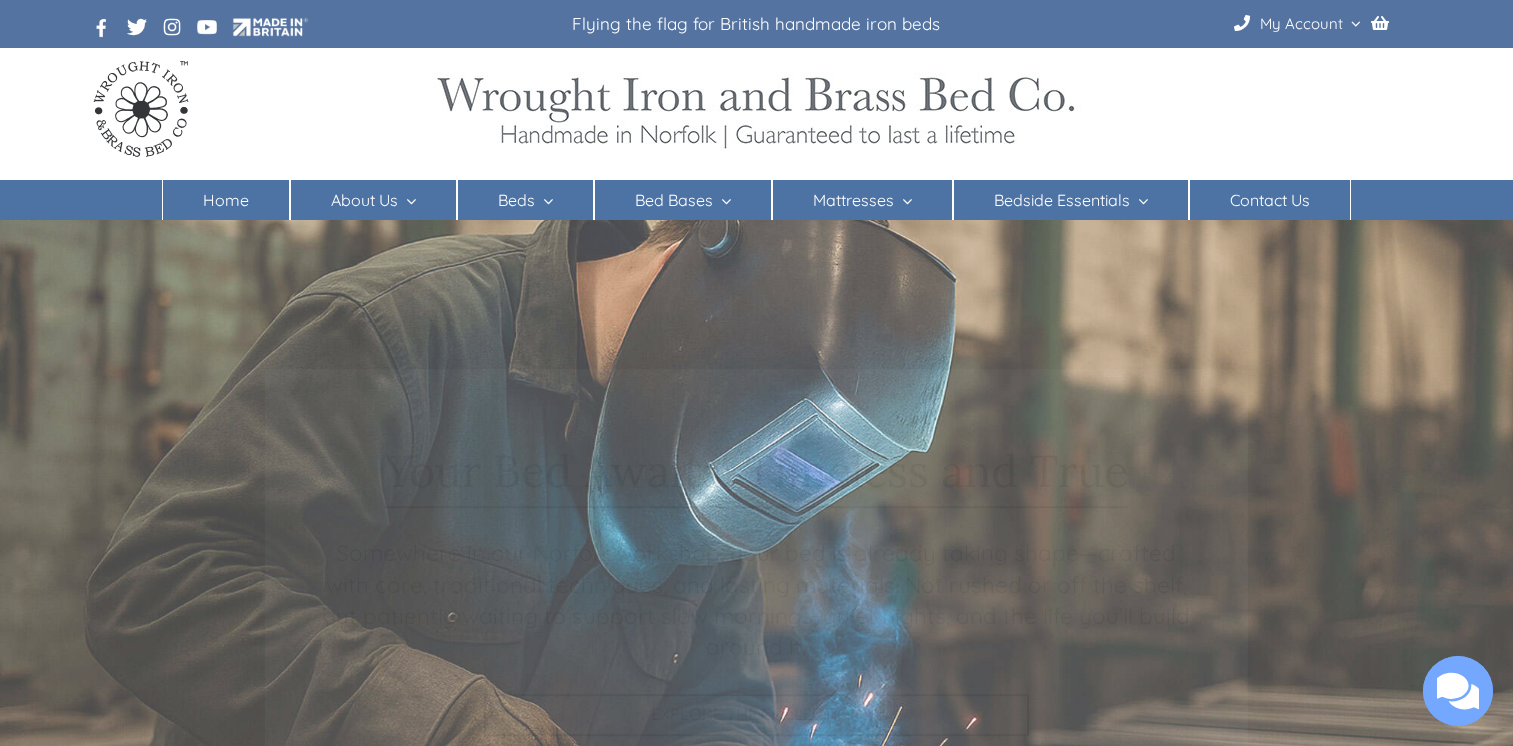 scroll, scrollTop: 0, scrollLeft: 0, axis: both 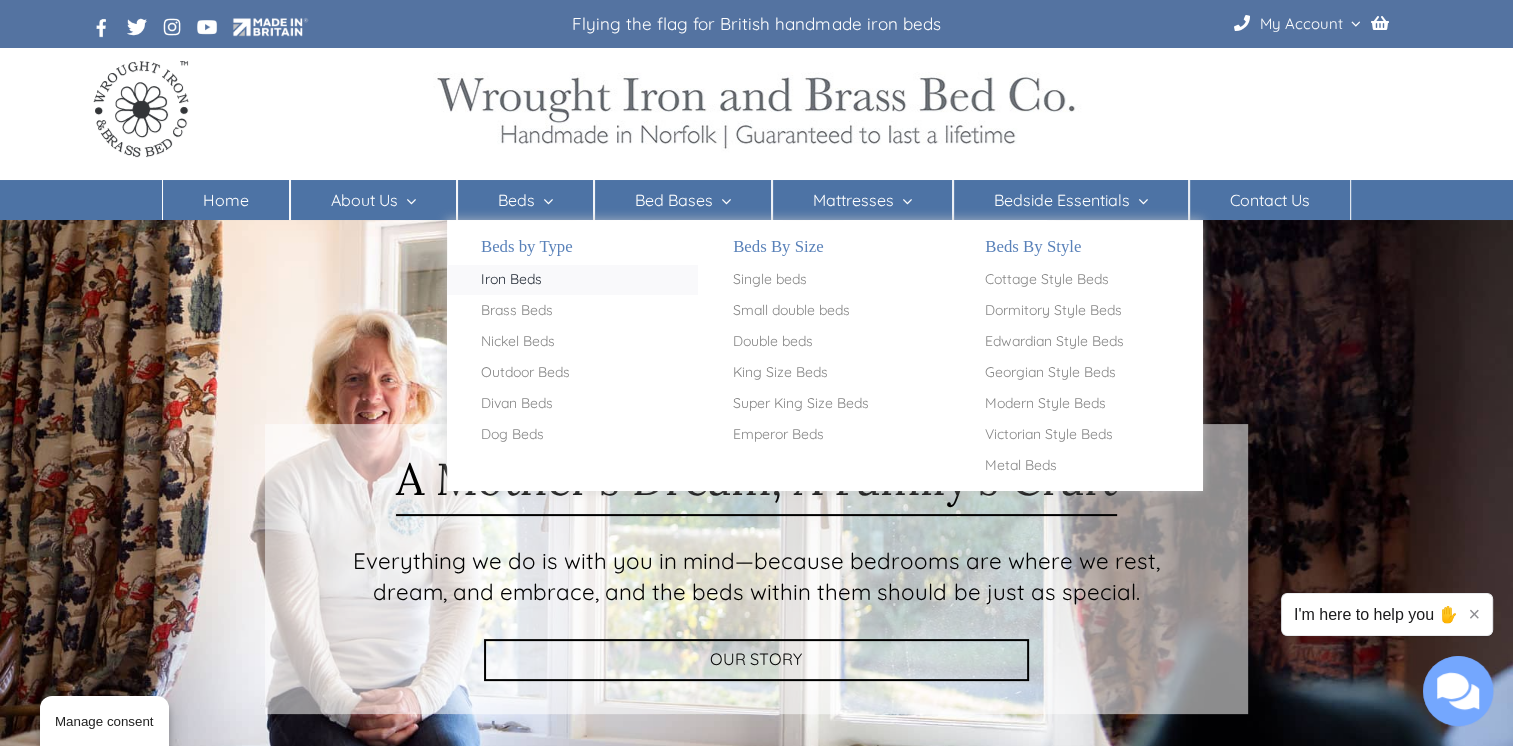click on "Iron Beds" at bounding box center (511, 280) 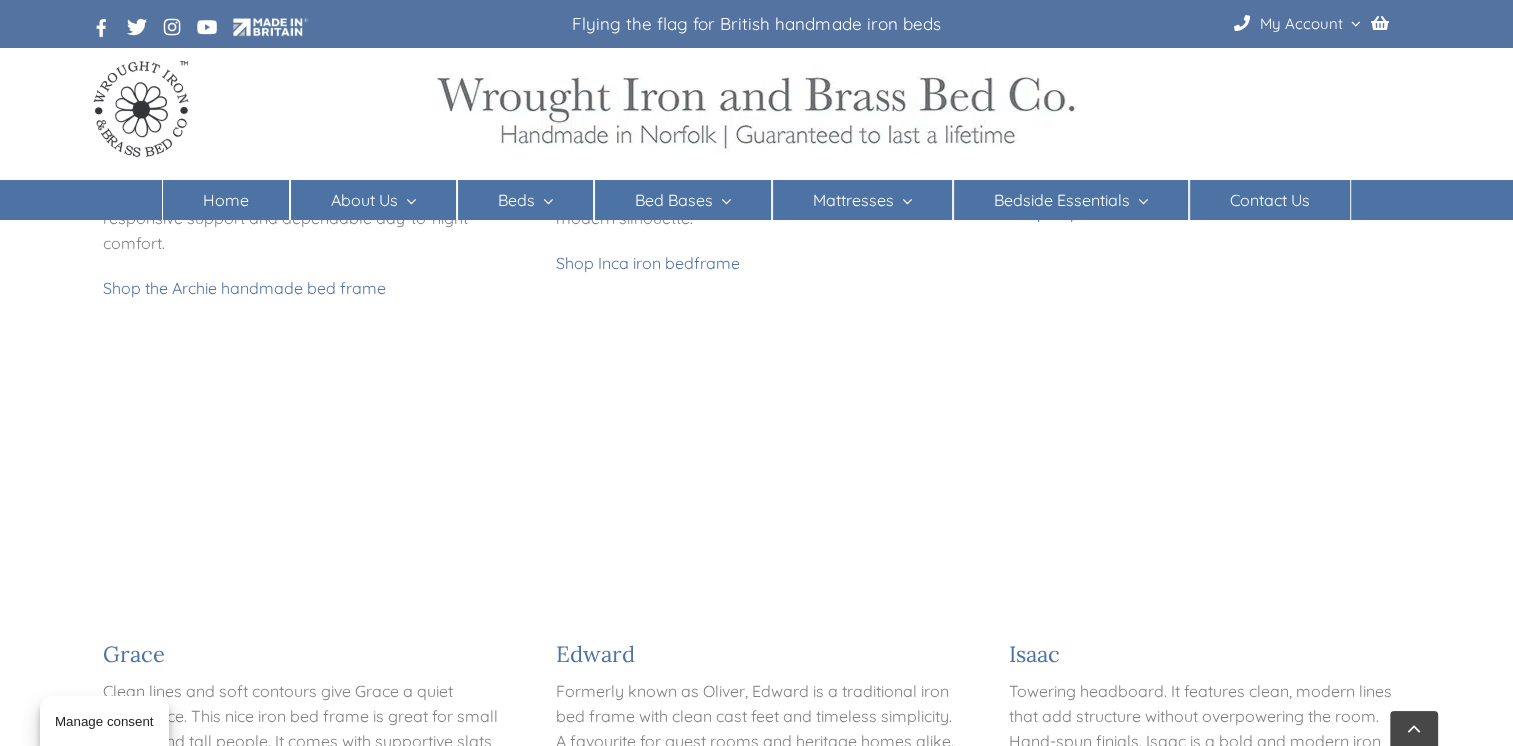 scroll, scrollTop: 891, scrollLeft: 0, axis: vertical 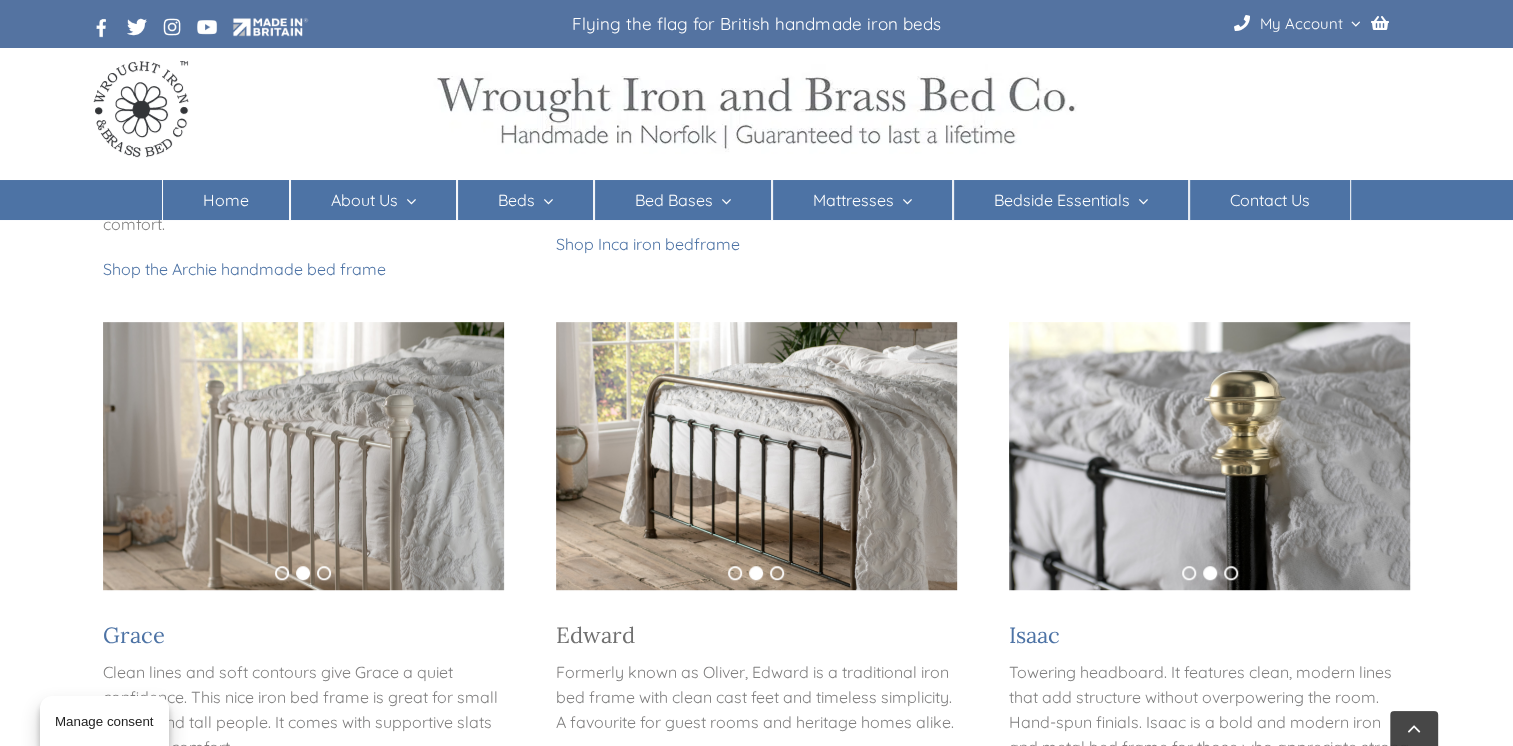 click on "Edward" at bounding box center [595, 635] 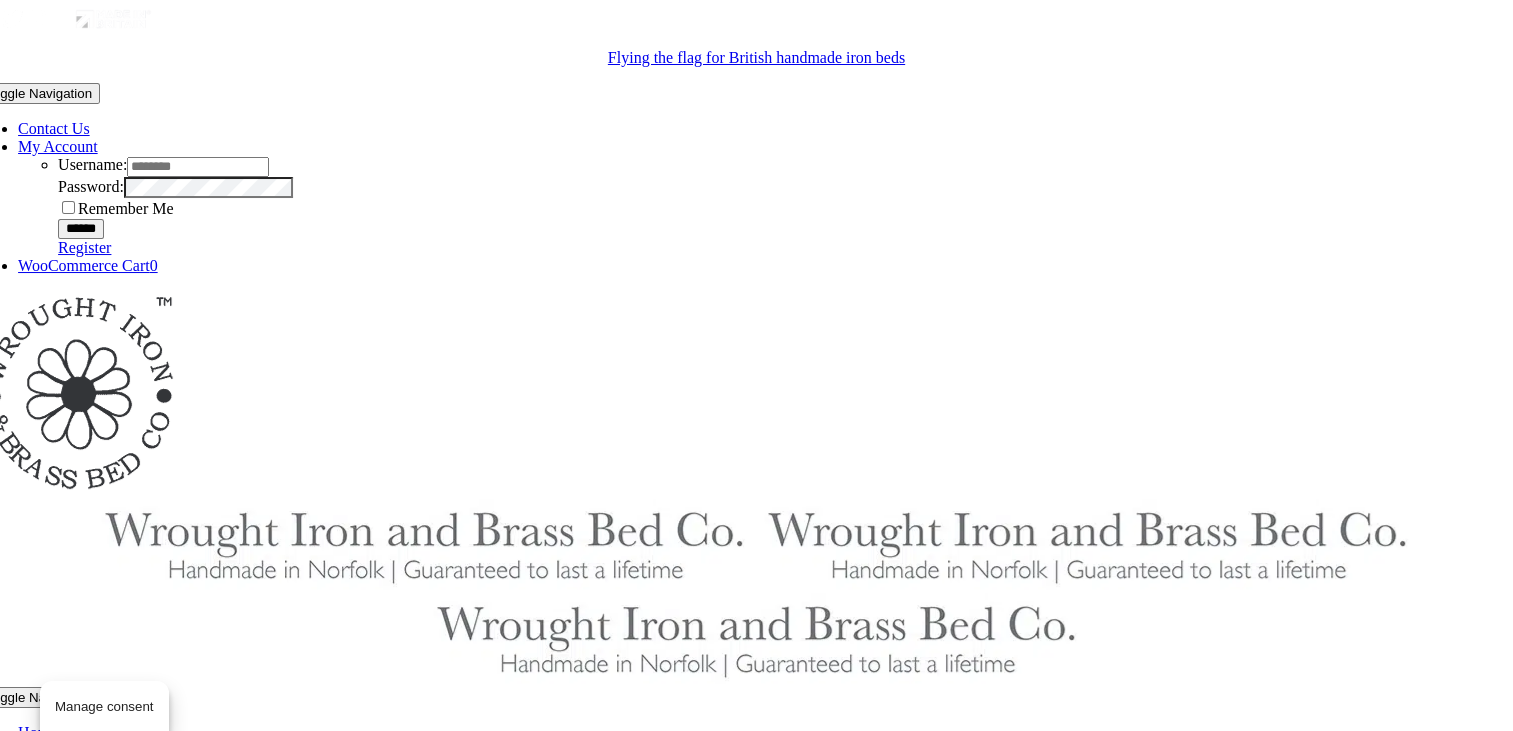scroll, scrollTop: 0, scrollLeft: 0, axis: both 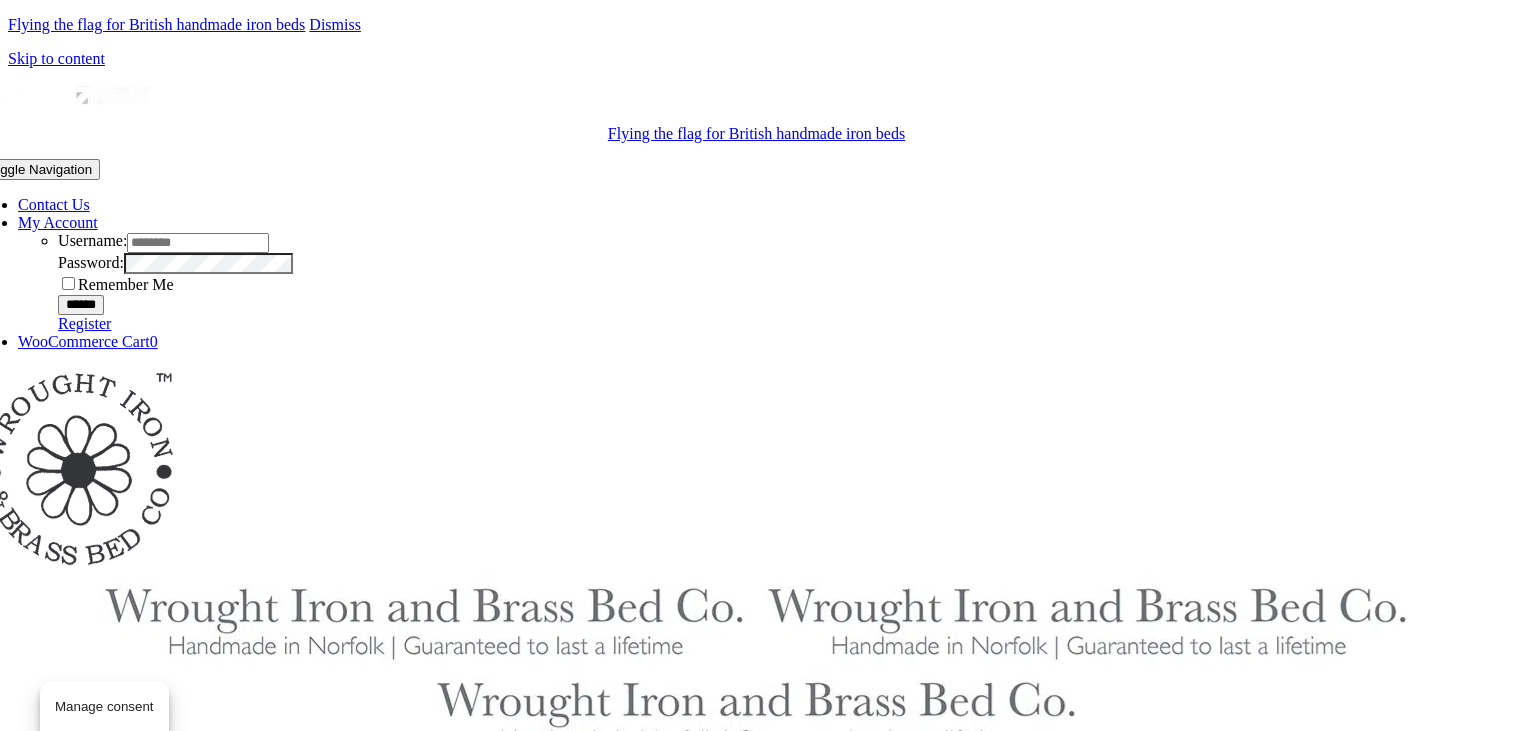 click on "Skip to content" at bounding box center (56, 58) 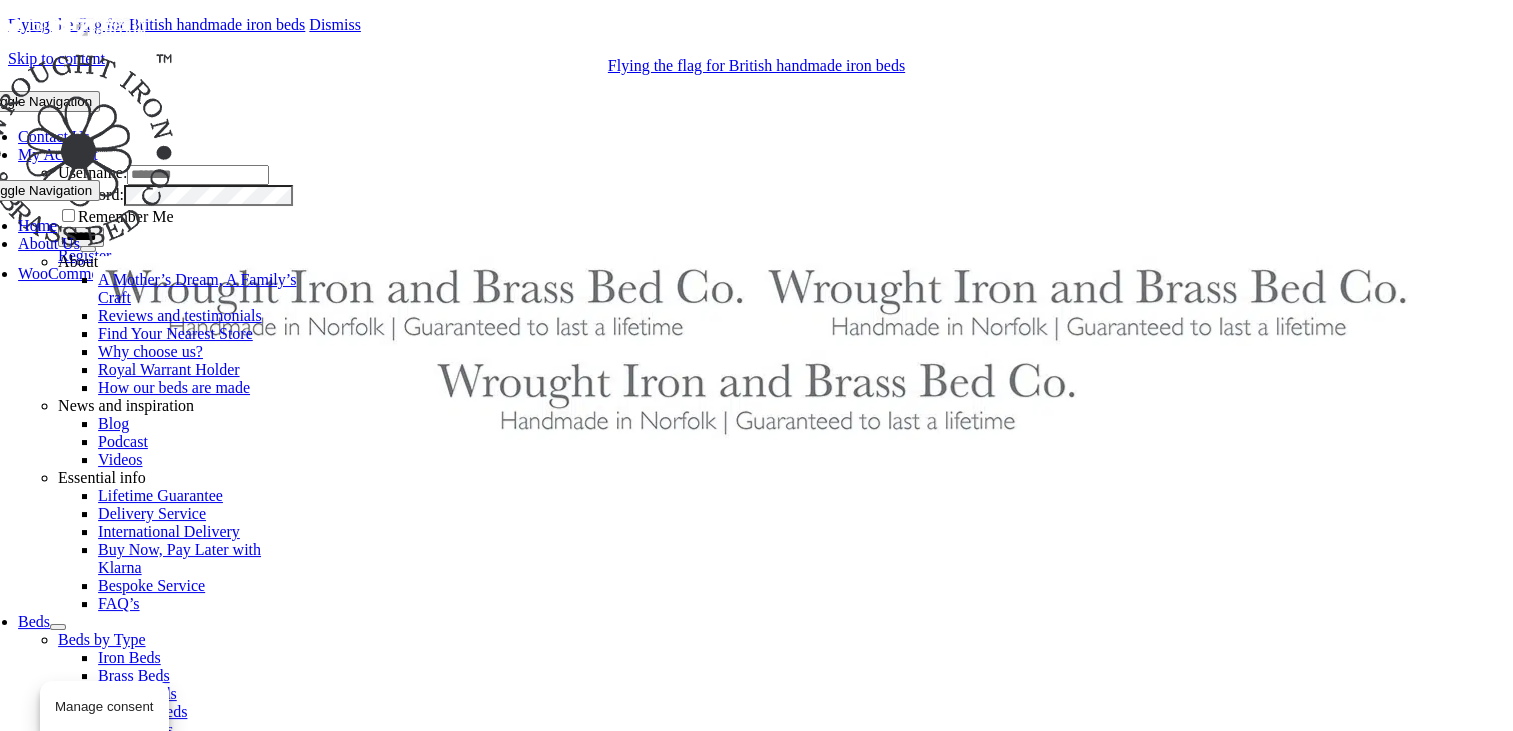 scroll, scrollTop: 4826, scrollLeft: 0, axis: vertical 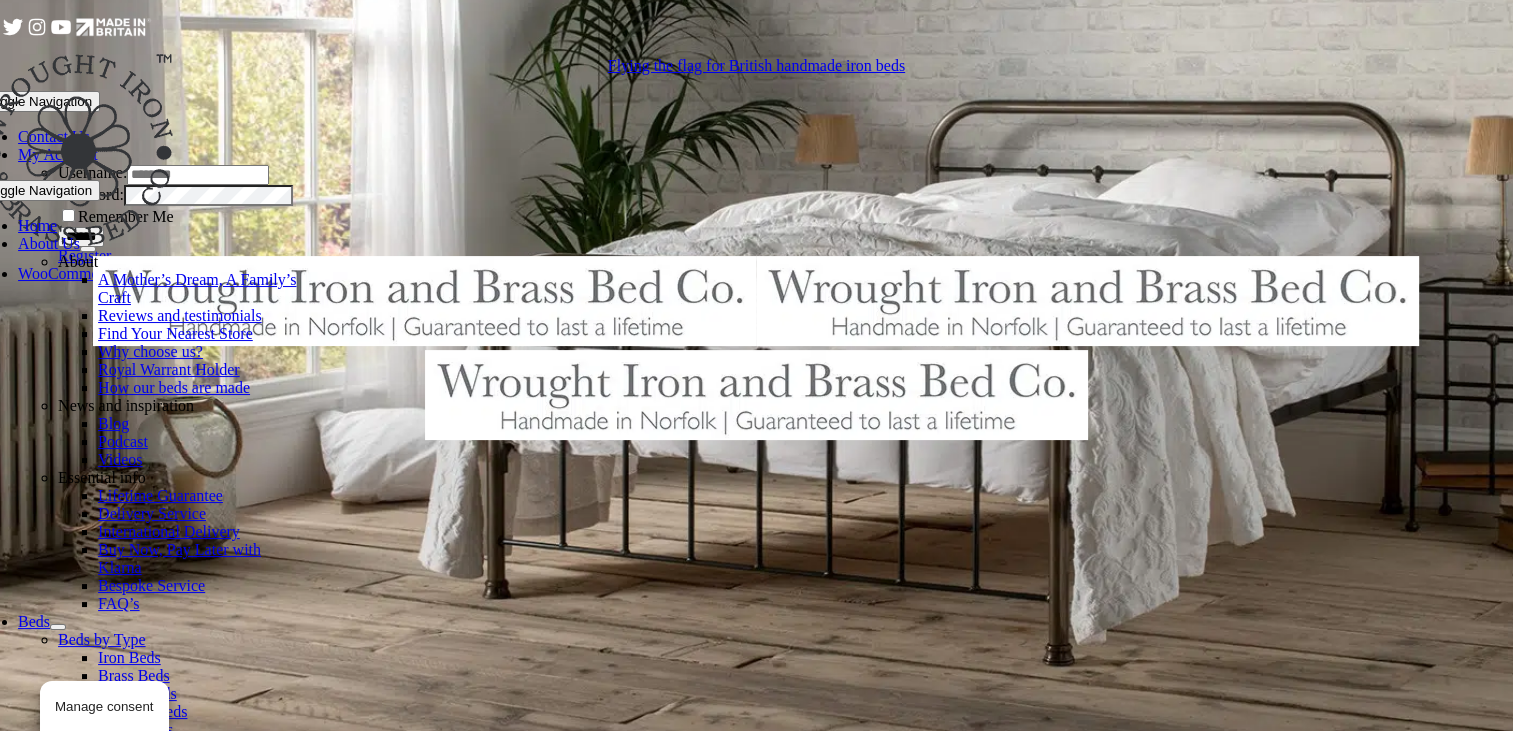 click on "About A Mother’s Dream, A Family’s Craft Reviews and testimonials Find Your Nearest Store Why choose us? Royal Warrant Holder How our beds are made News and inspiration Blog Podcast Videos Essential info Lifetime Guarantee Delivery Service International Delivery Buy Now, Pay Later with Klarna Bespoke Service FAQ’s" at bounding box center (396, 433) 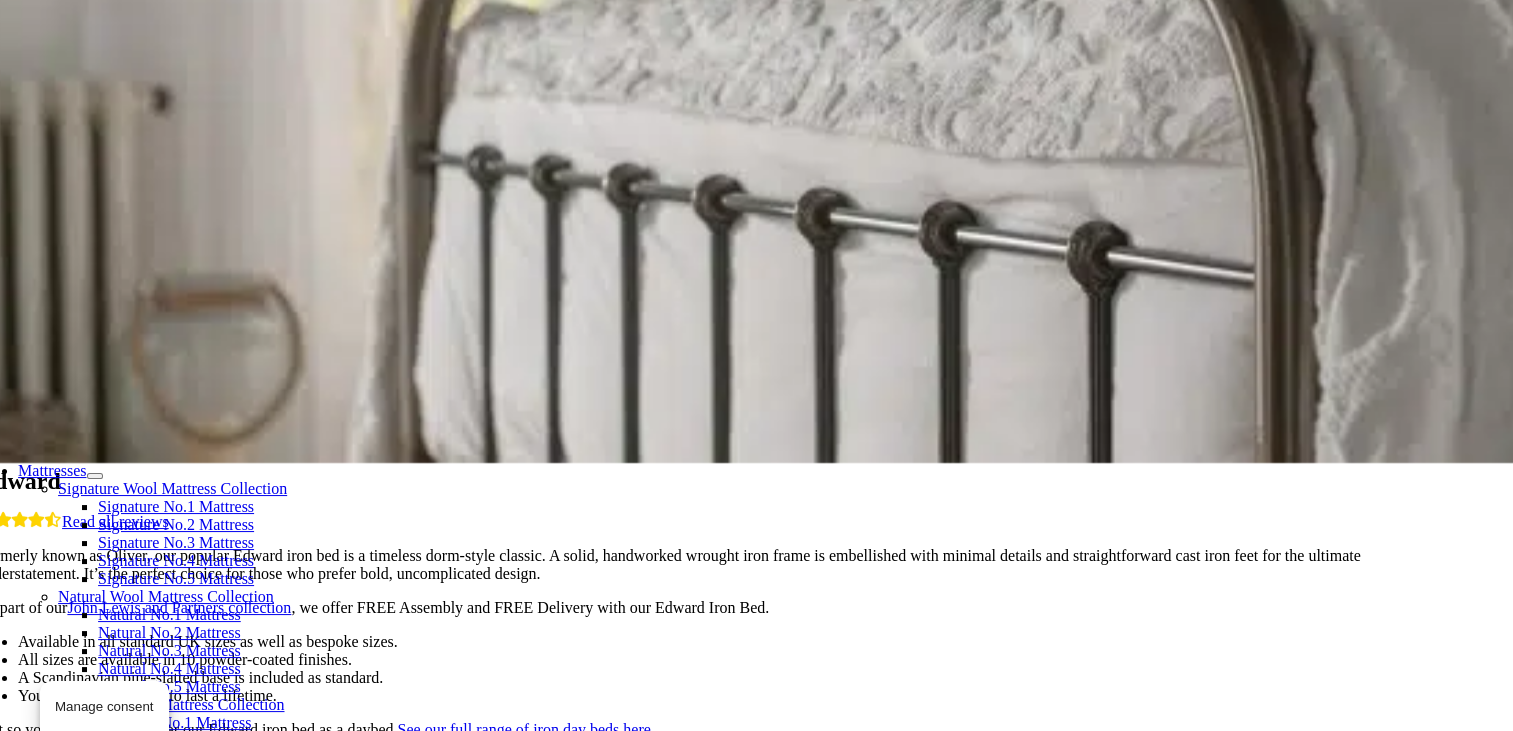 scroll, scrollTop: 7519, scrollLeft: 0, axis: vertical 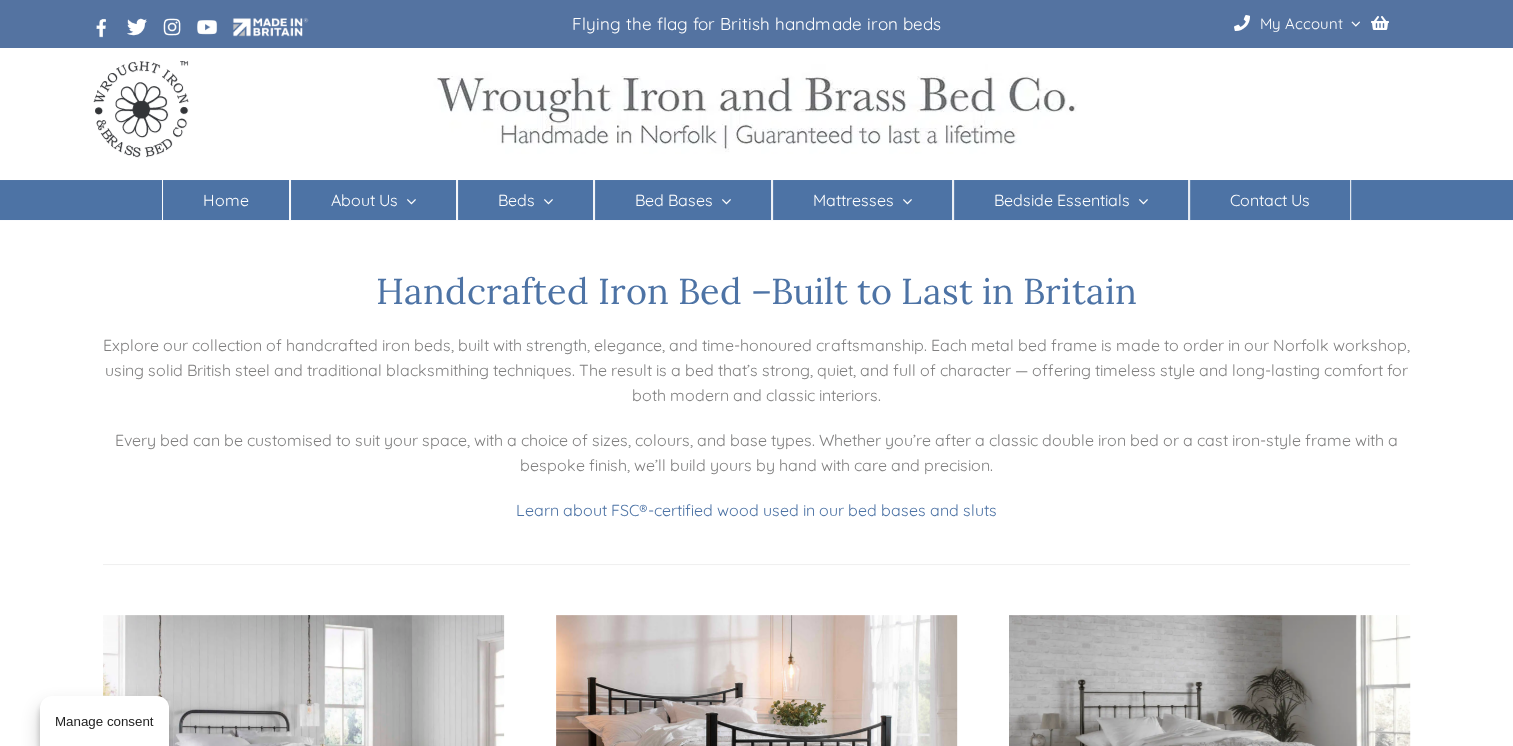 click on "Home" at bounding box center (226, 200) 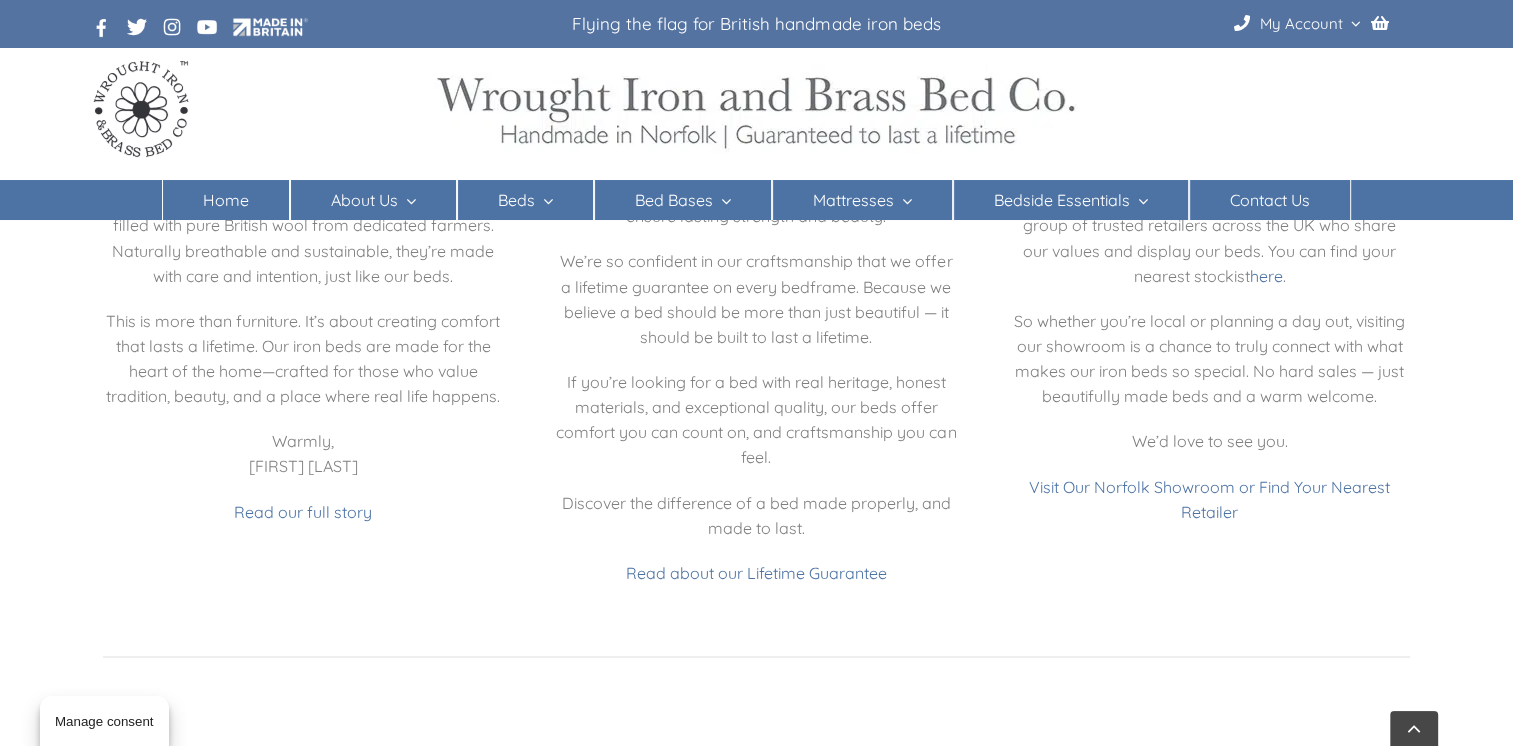 scroll, scrollTop: 3308, scrollLeft: 0, axis: vertical 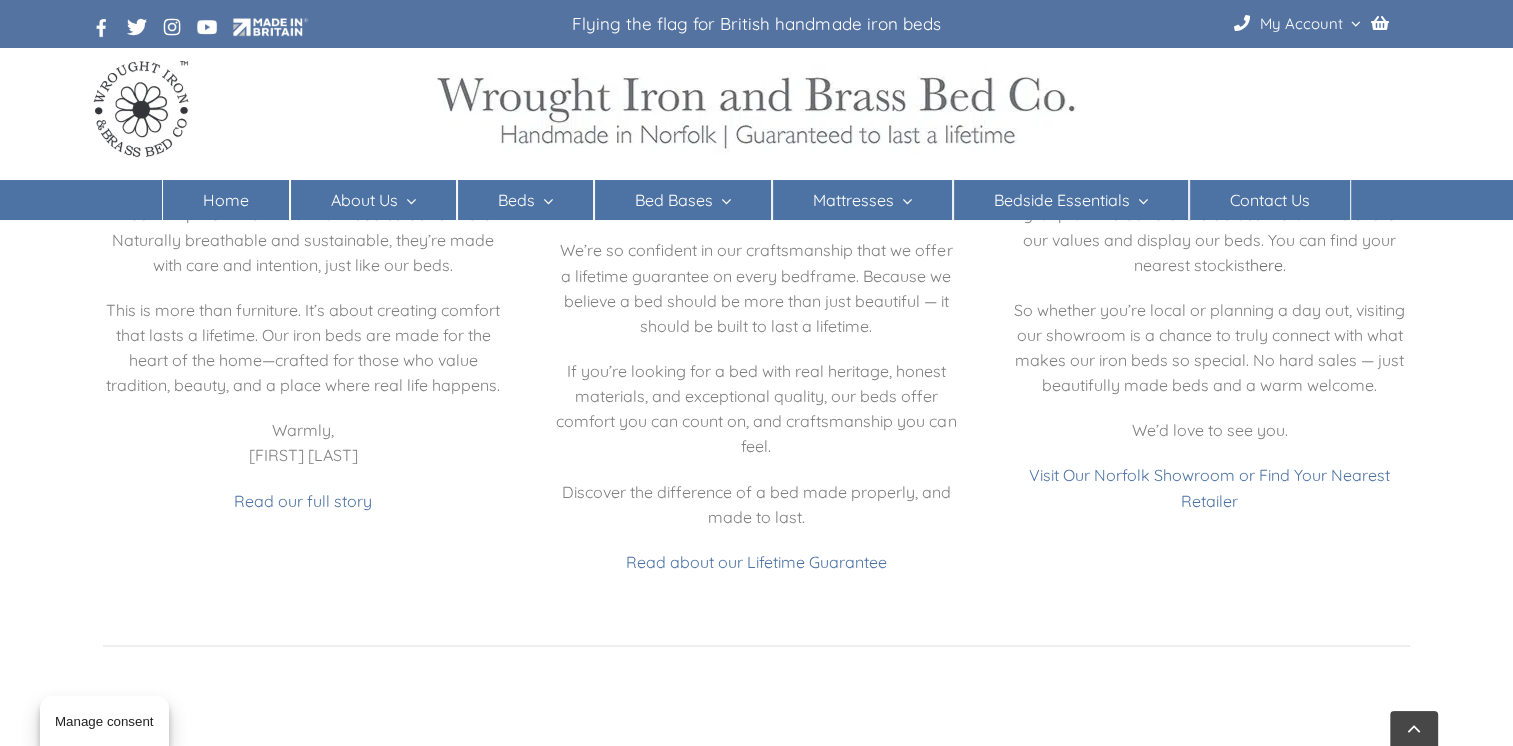 click on "here" at bounding box center (1266, 265) 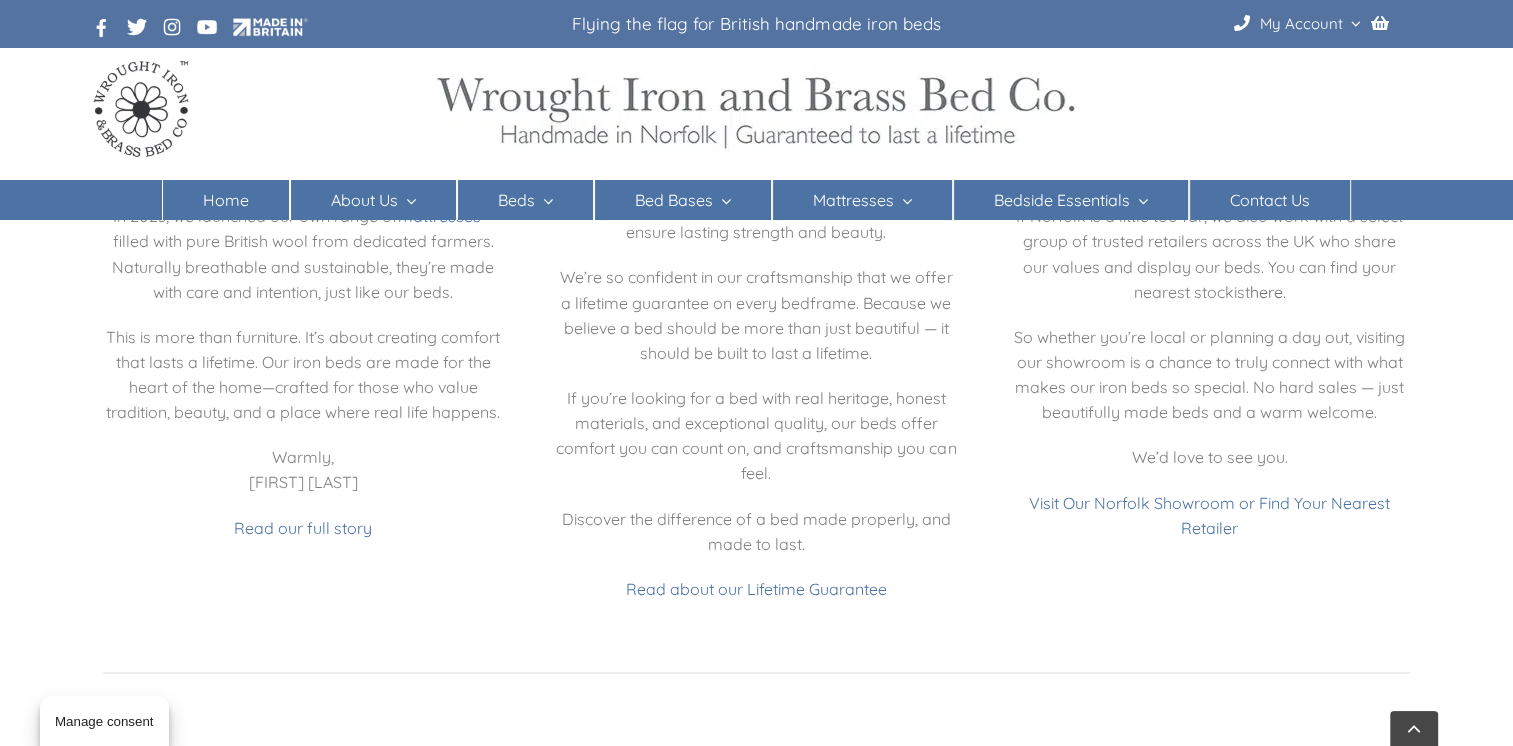 scroll, scrollTop: 3308, scrollLeft: 0, axis: vertical 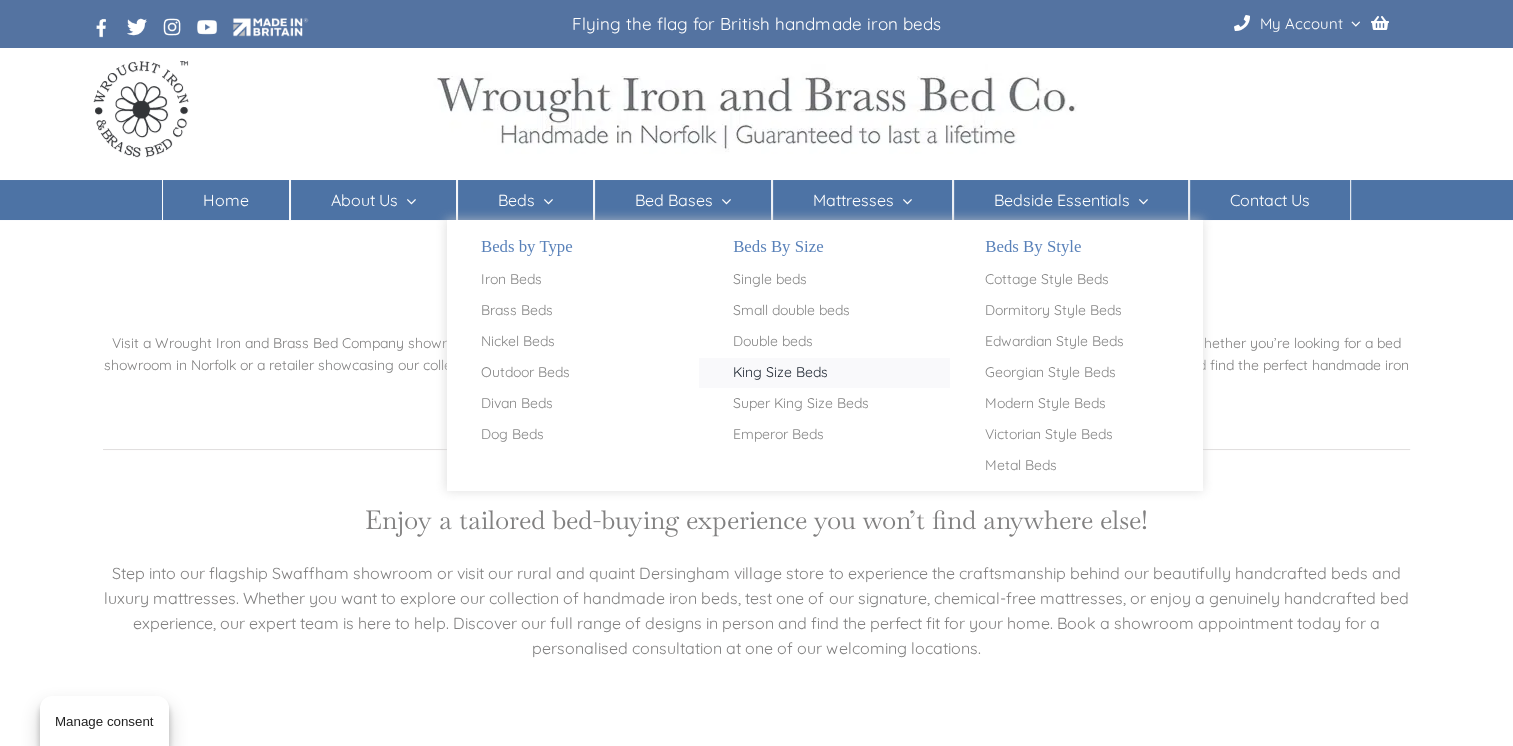 click on "King Size Beds" at bounding box center (780, 373) 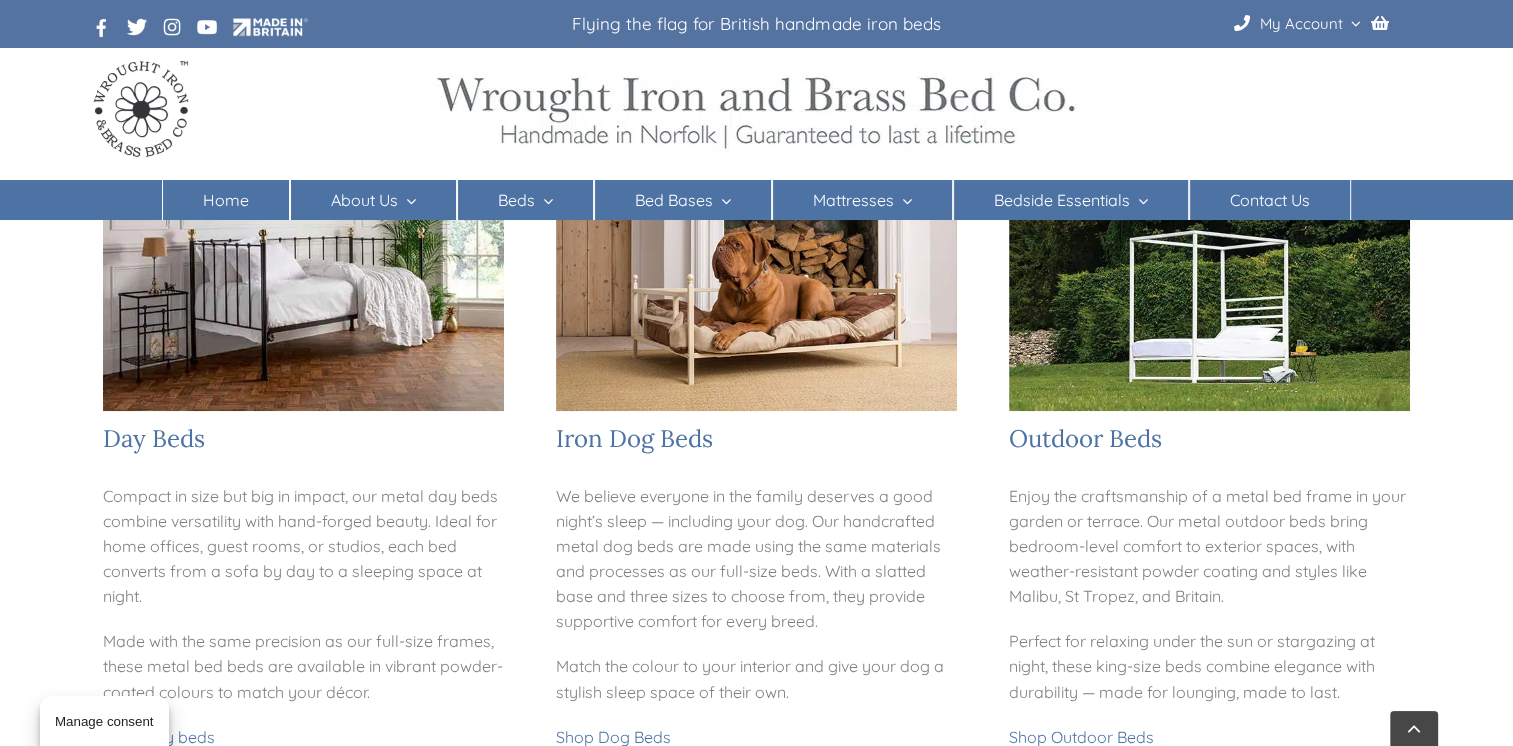 scroll, scrollTop: 1199, scrollLeft: 0, axis: vertical 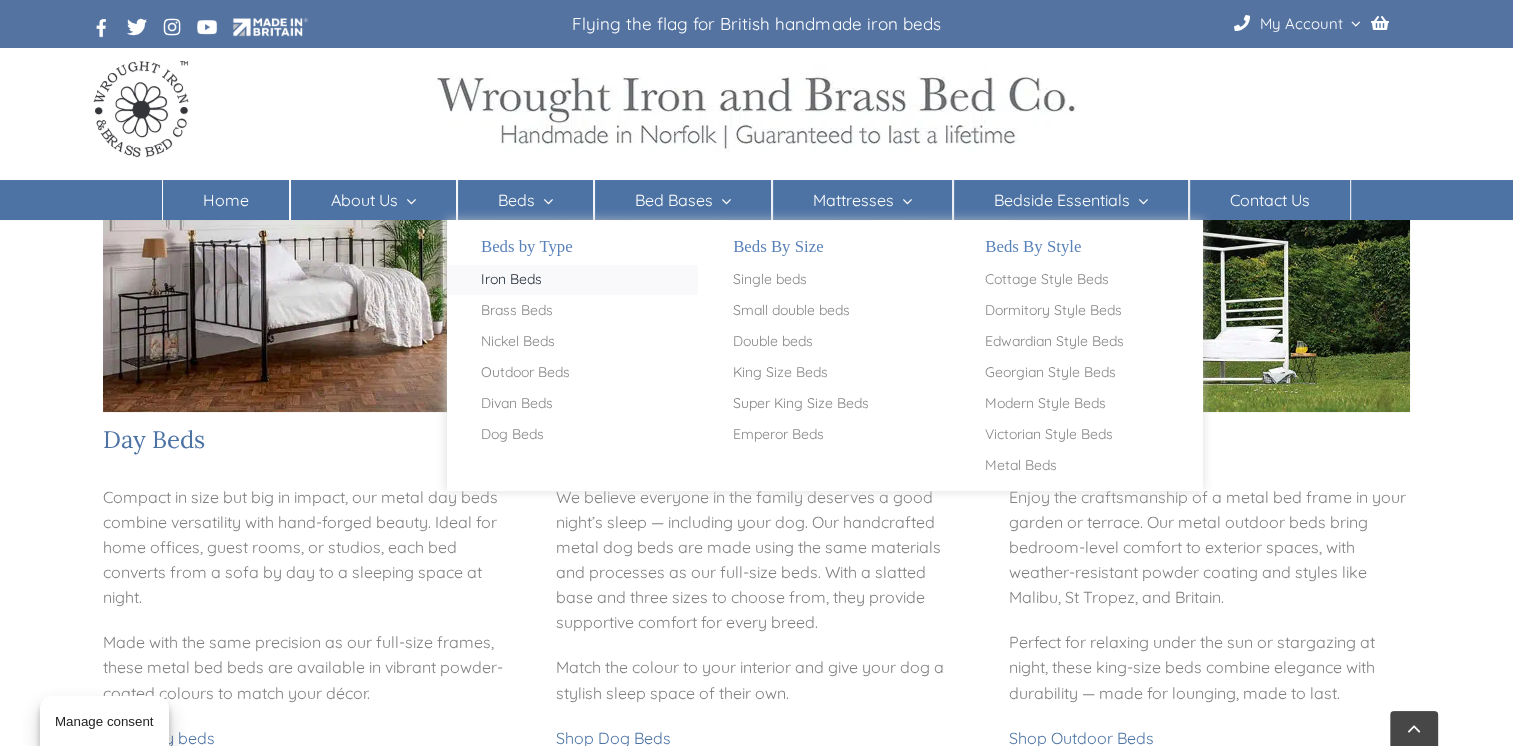 click on "Iron Beds" at bounding box center (511, 280) 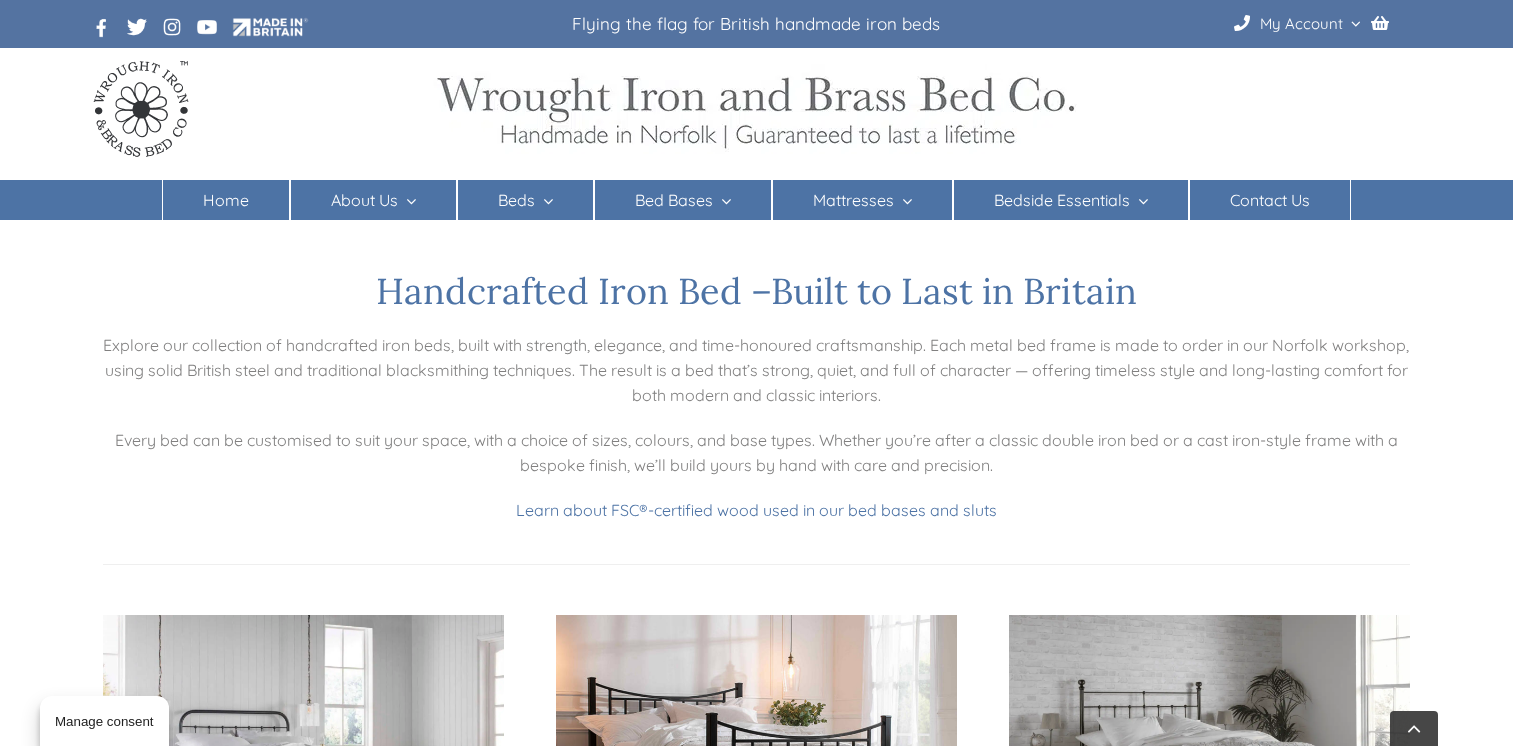 scroll, scrollTop: 926, scrollLeft: 0, axis: vertical 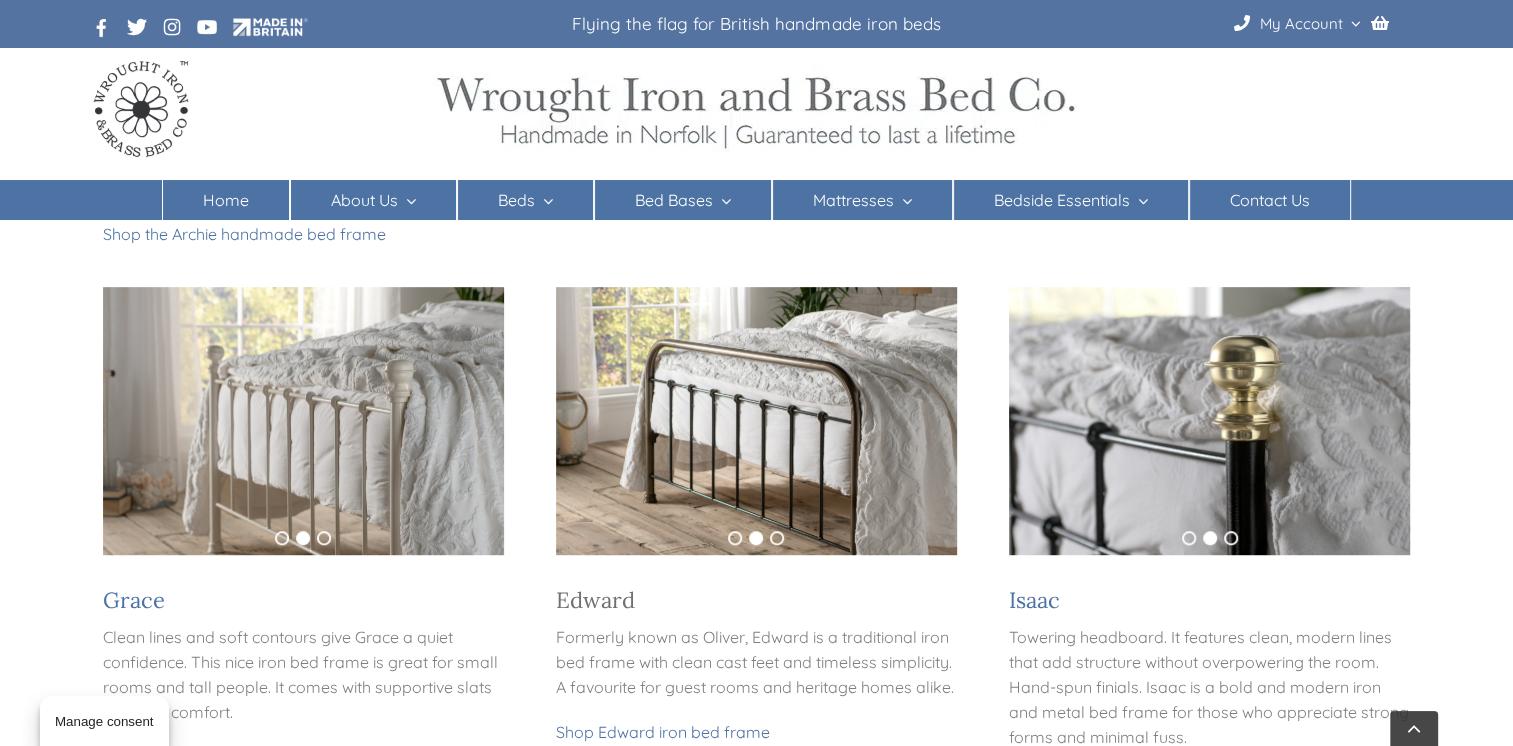 click on "Edward" at bounding box center (595, 600) 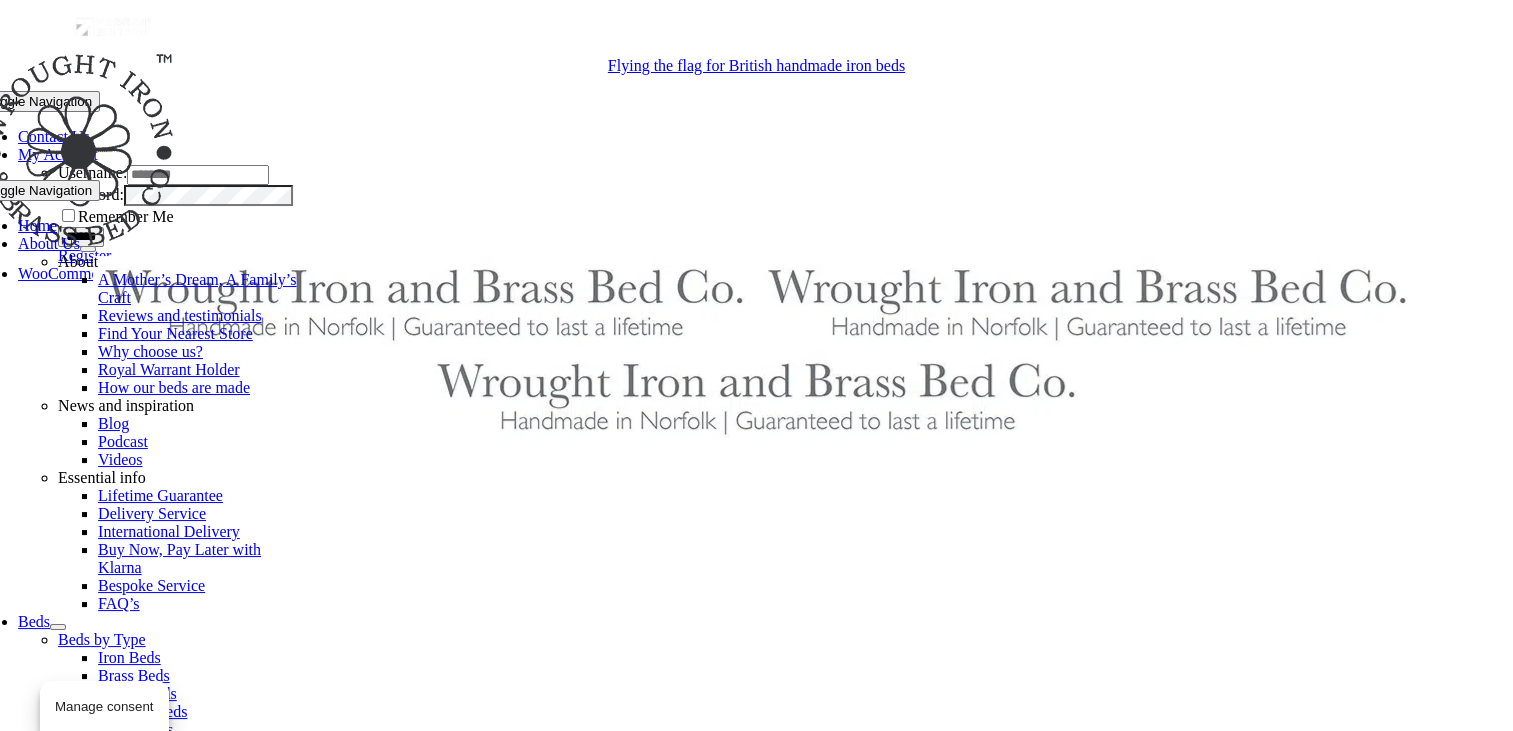 scroll, scrollTop: 4760, scrollLeft: 0, axis: vertical 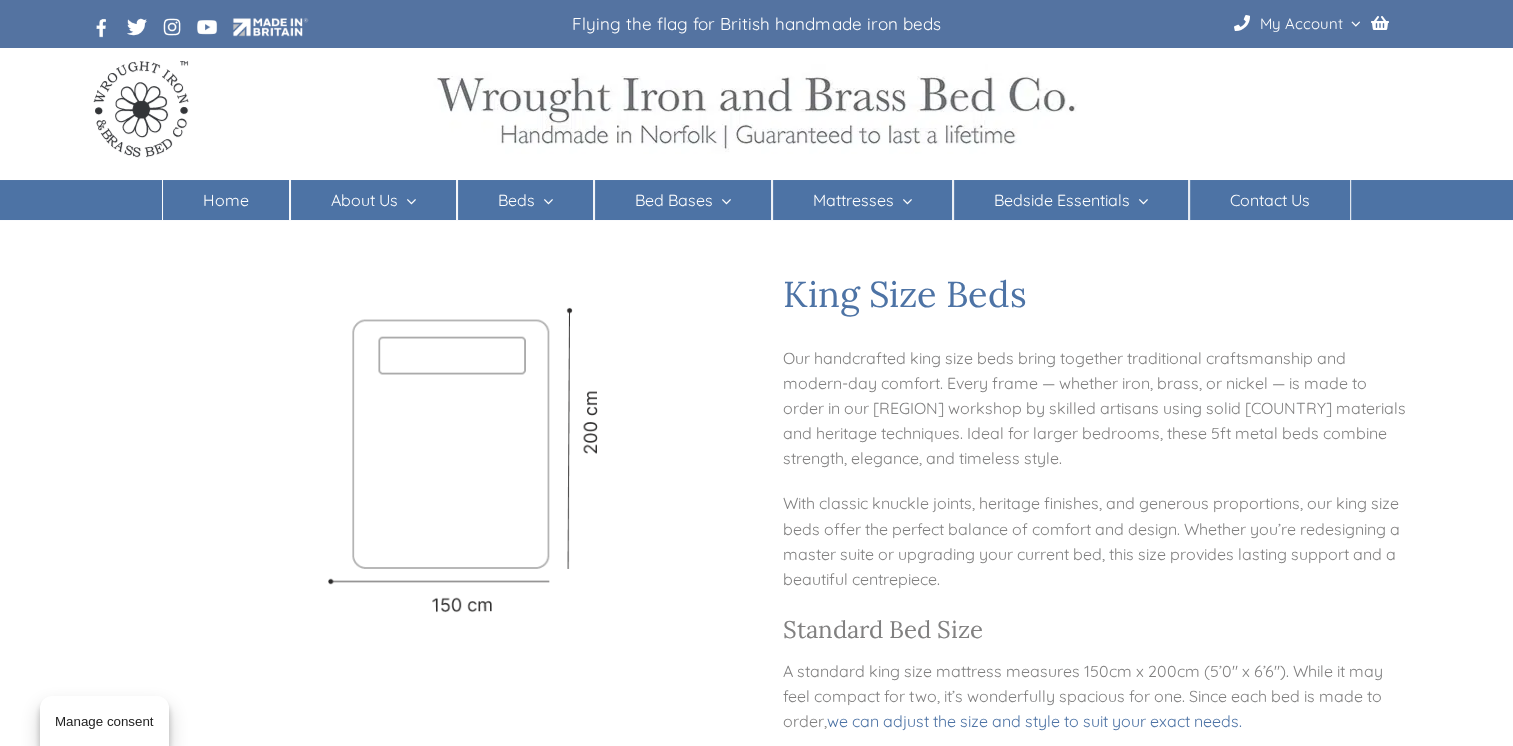 click on "A standard king size mattress measures 150cm x 200cm (5’0″ x 6’6″). While it may feel compact for two, it’s wonderfully spacious for one. Since each bed is made to order,  we can adjust the size and style to suit your exact needs." at bounding box center (1096, 696) 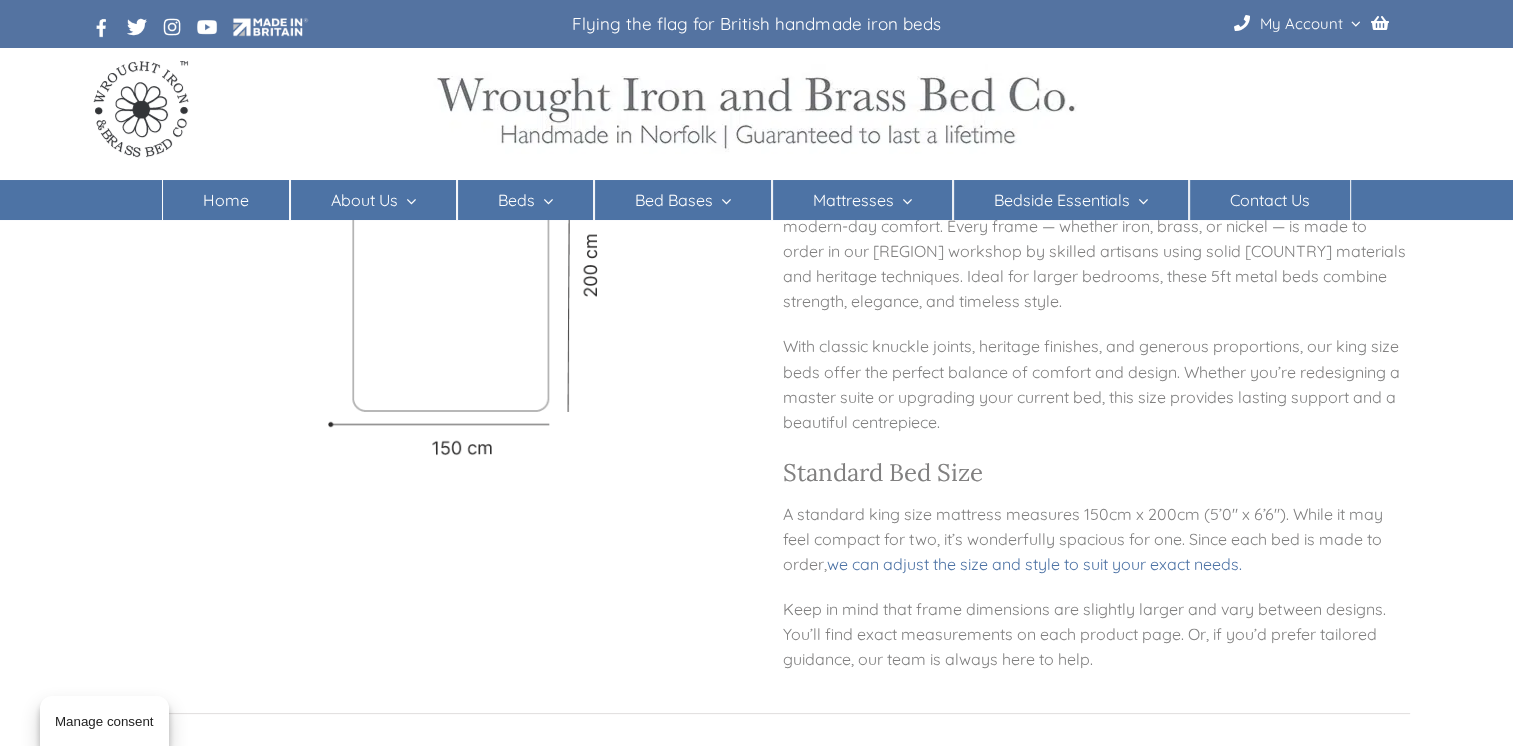 scroll, scrollTop: 172, scrollLeft: 0, axis: vertical 